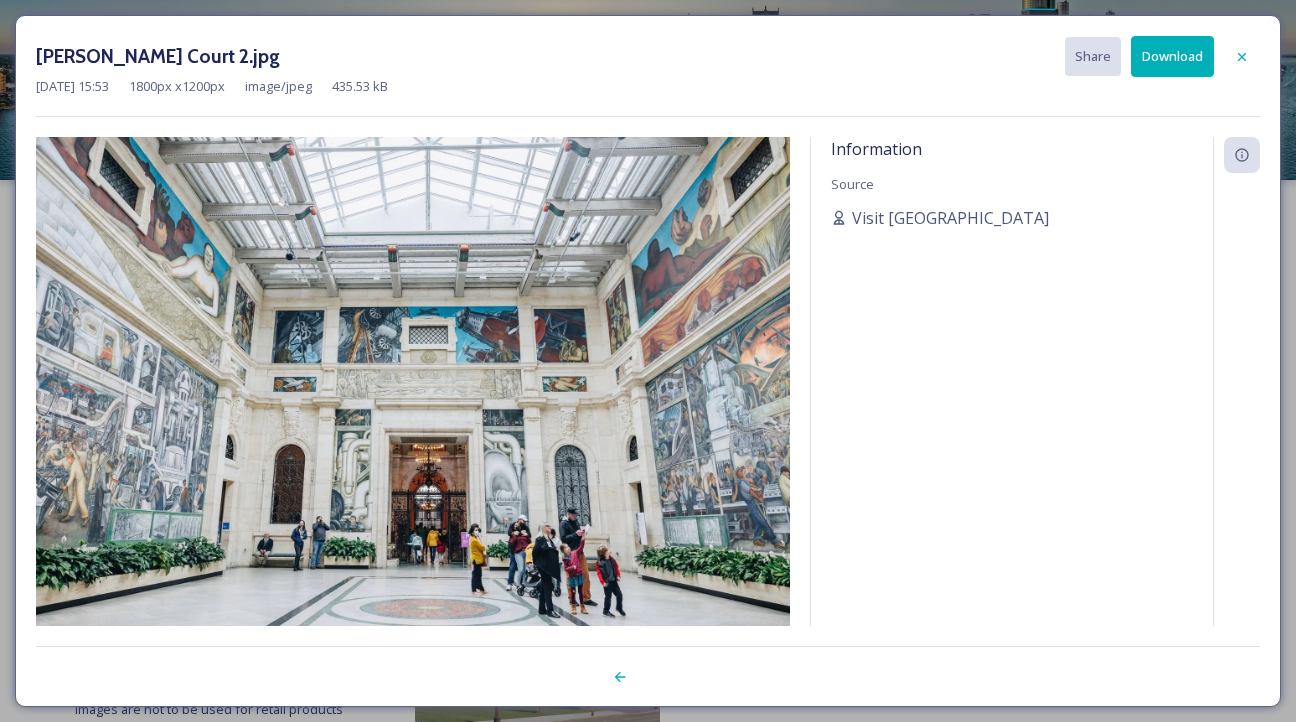 scroll, scrollTop: 220, scrollLeft: 0, axis: vertical 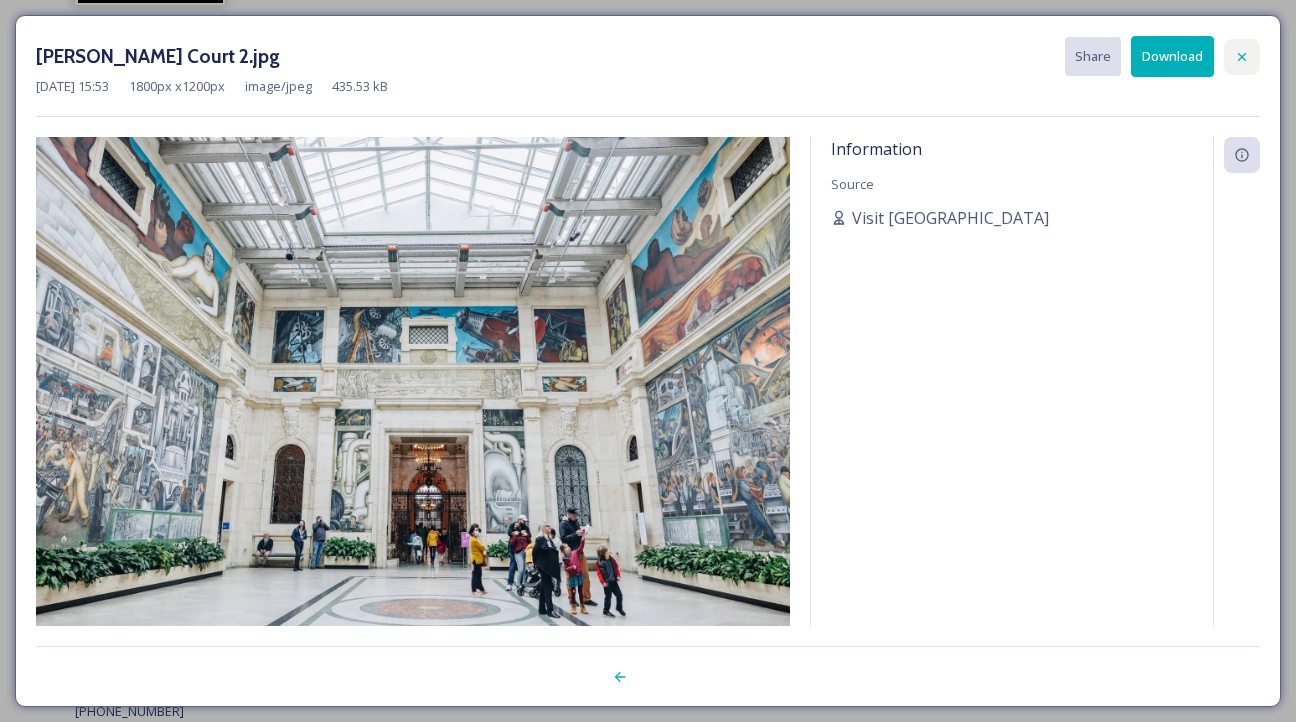 click 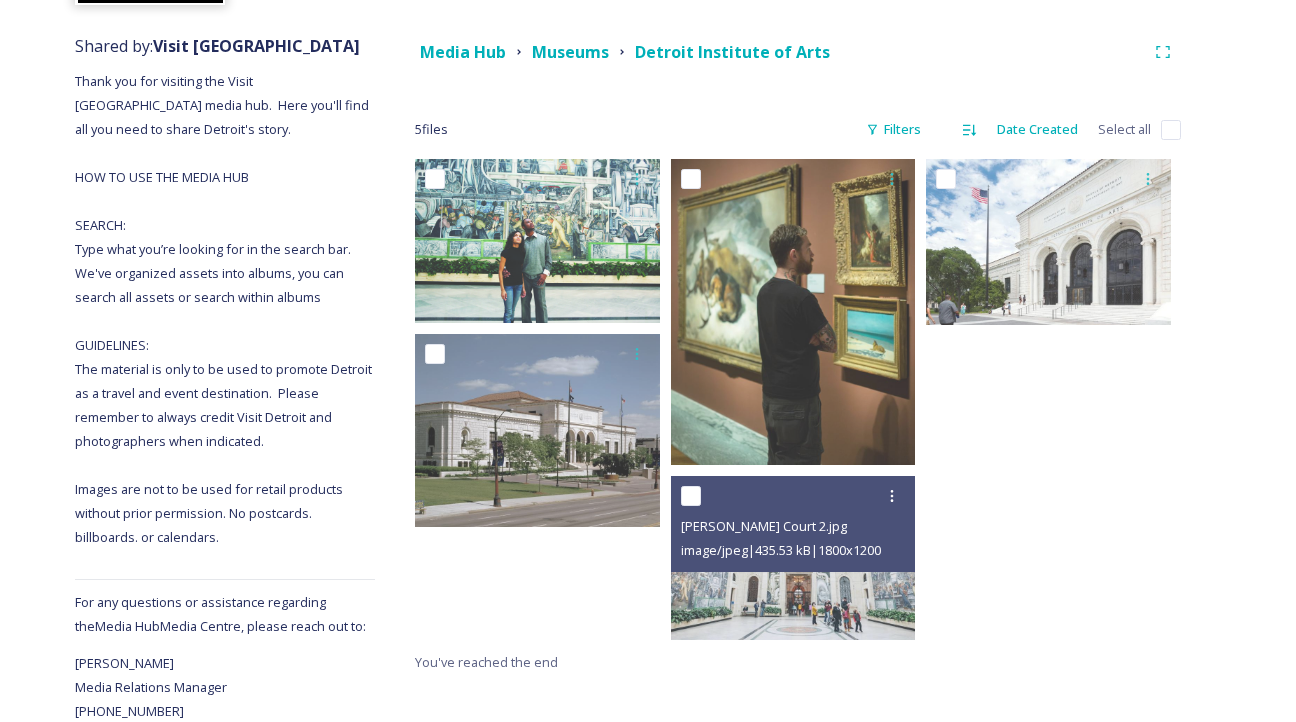 click at bounding box center [1053, 404] 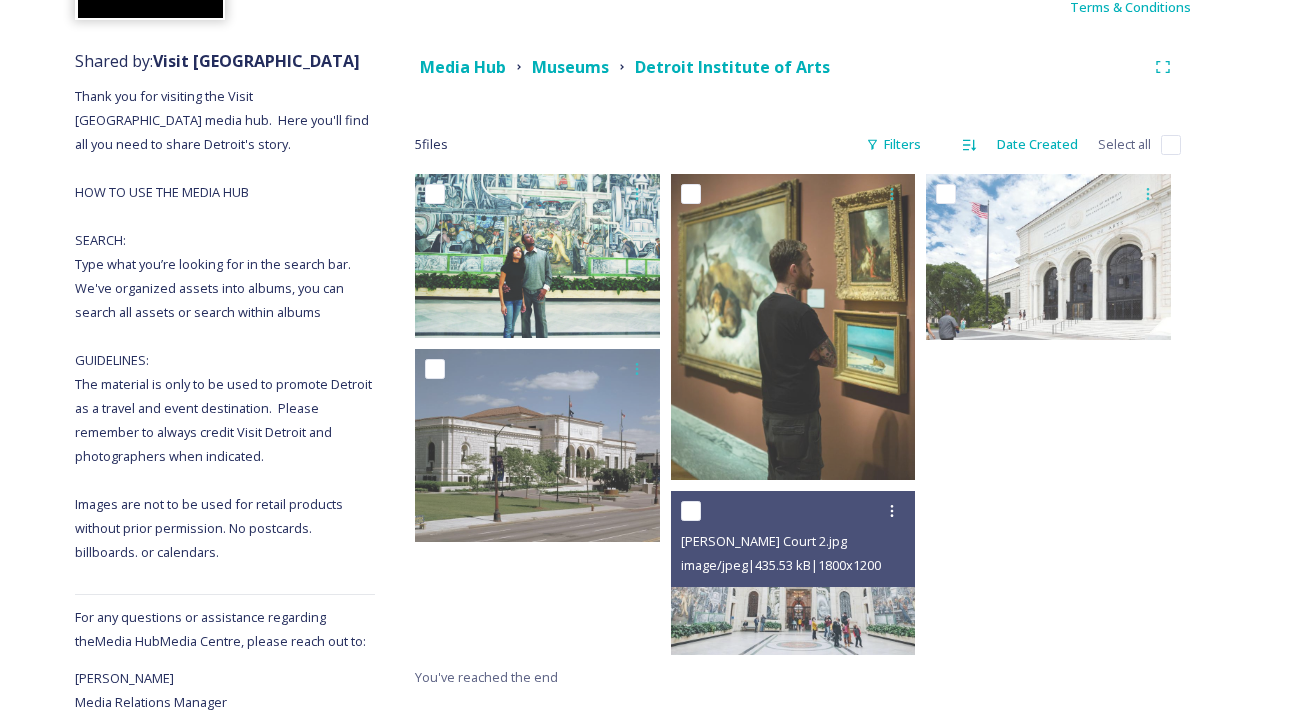 scroll, scrollTop: 107, scrollLeft: 0, axis: vertical 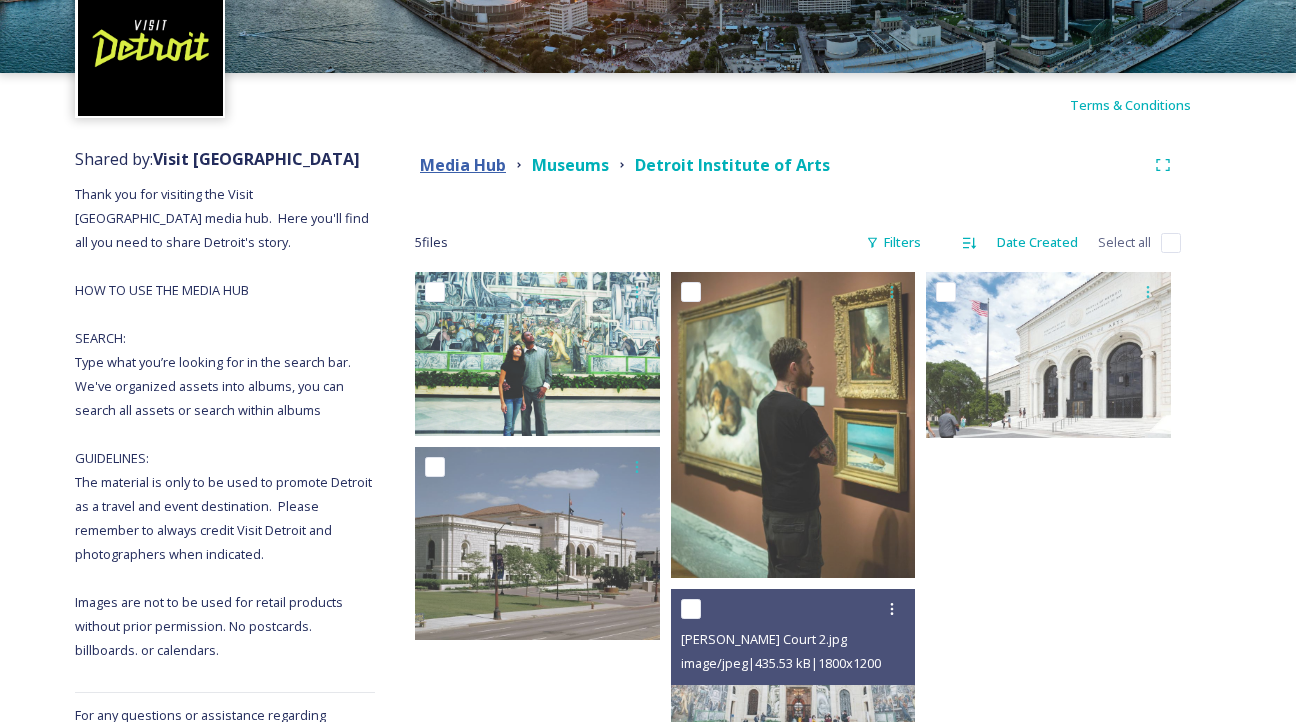 click on "Media Hub" at bounding box center [463, 165] 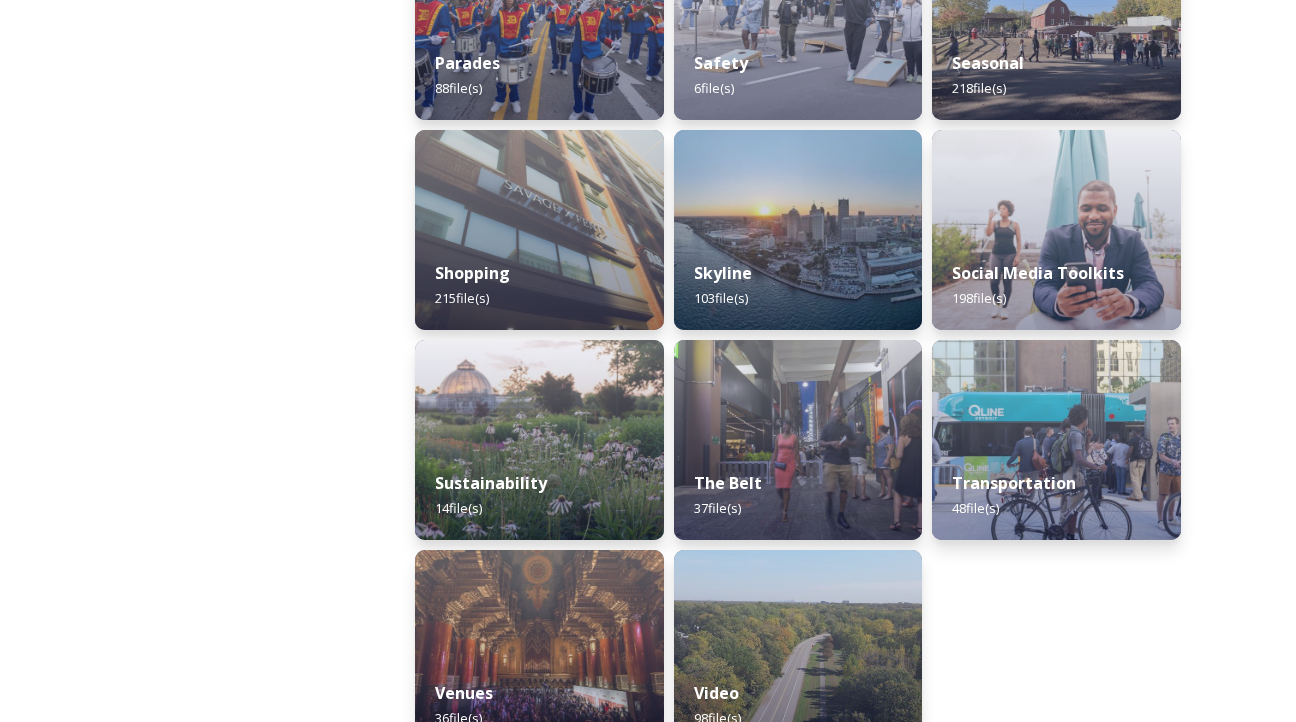 scroll, scrollTop: 1918, scrollLeft: 0, axis: vertical 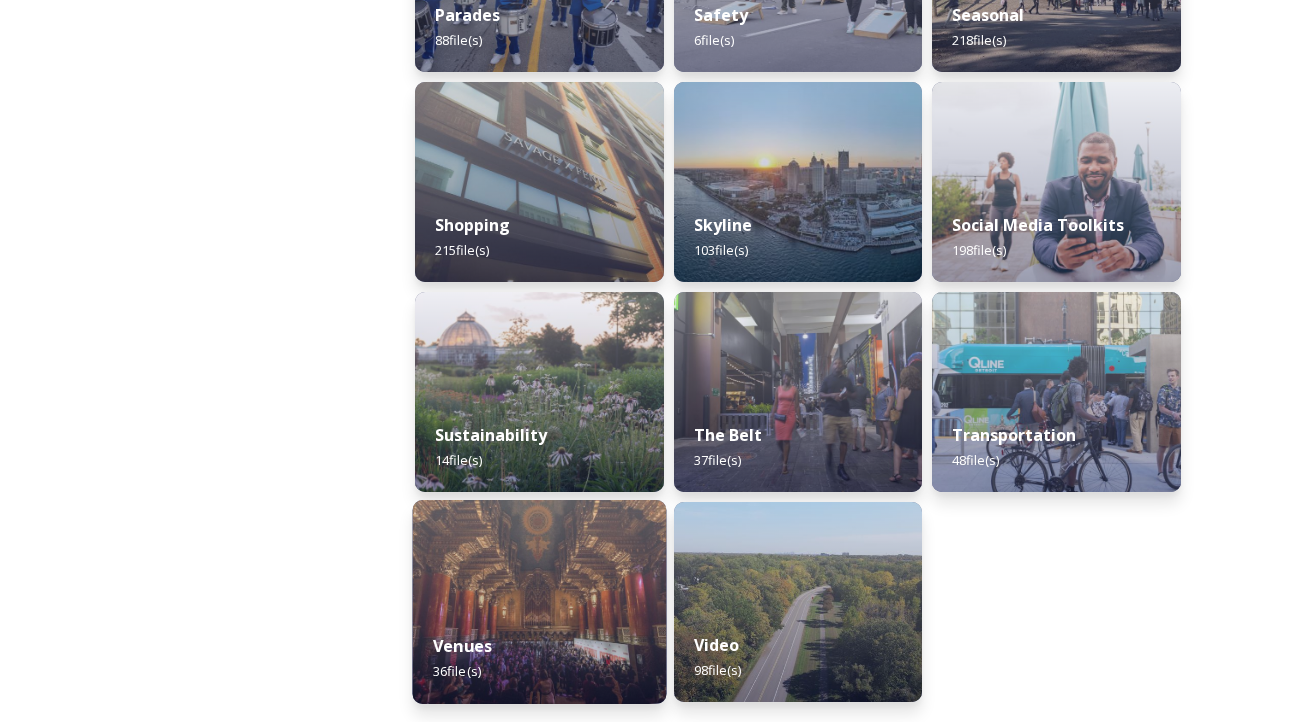 click on "Venues 36  file(s)" at bounding box center (540, 658) 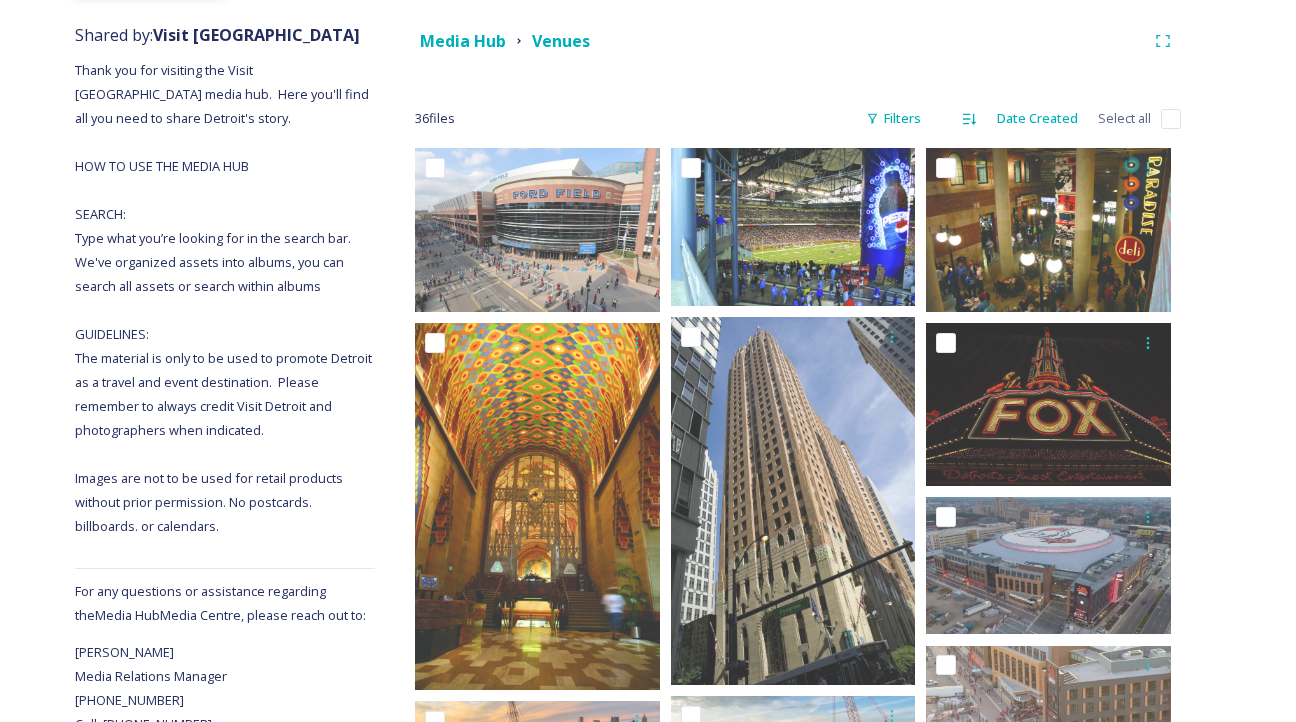 scroll, scrollTop: 71, scrollLeft: 0, axis: vertical 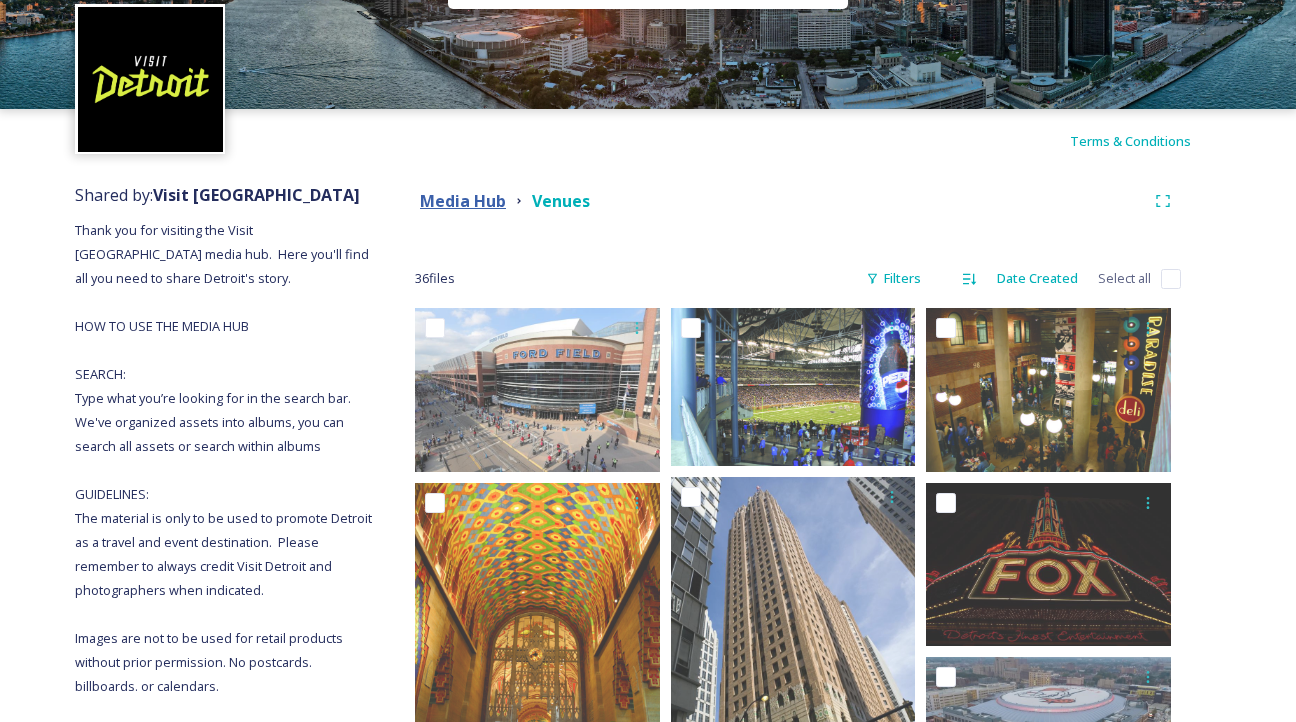 click on "Media Hub" at bounding box center (463, 201) 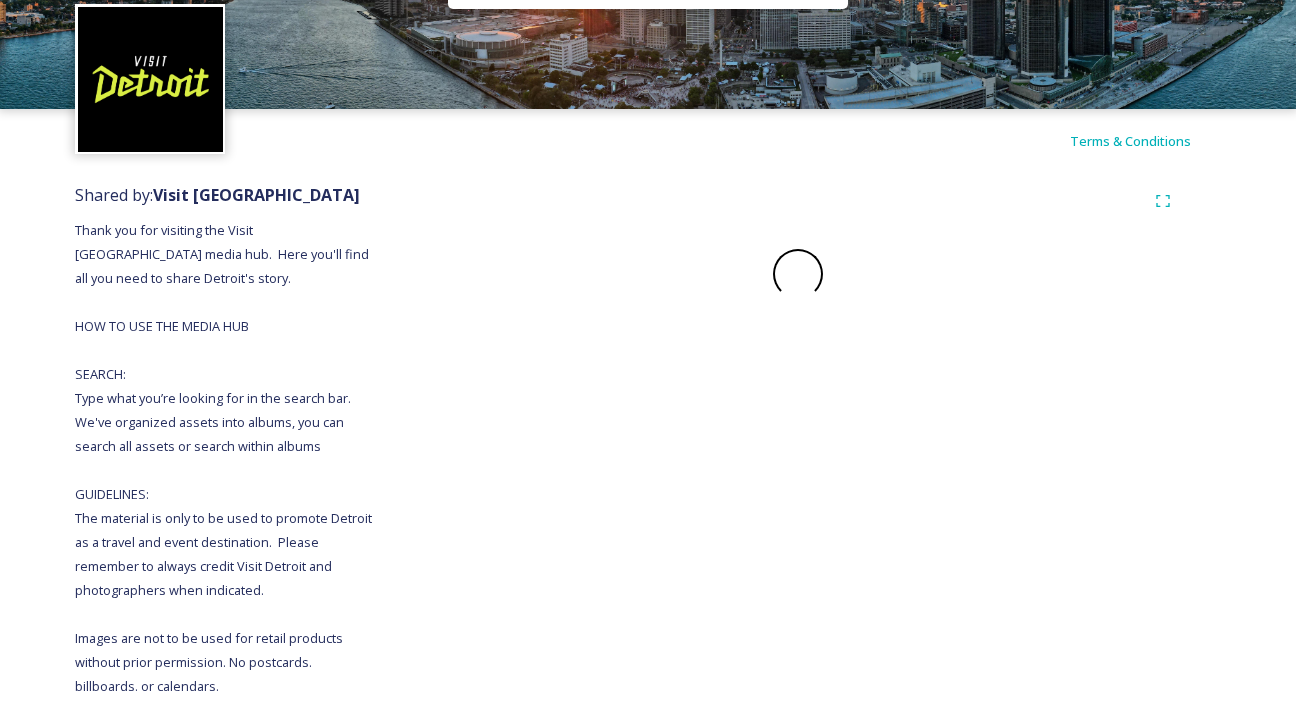 scroll, scrollTop: 0, scrollLeft: 0, axis: both 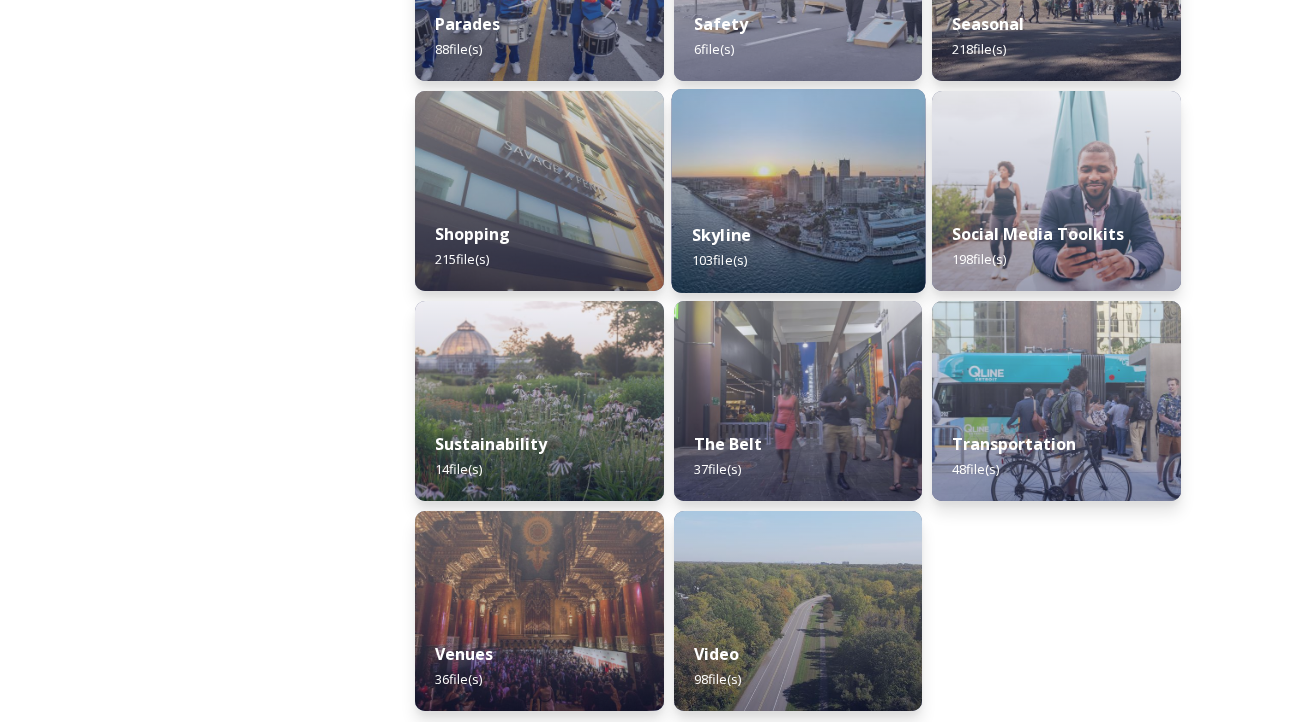 click on "Skyline 103  file(s)" at bounding box center [798, 247] 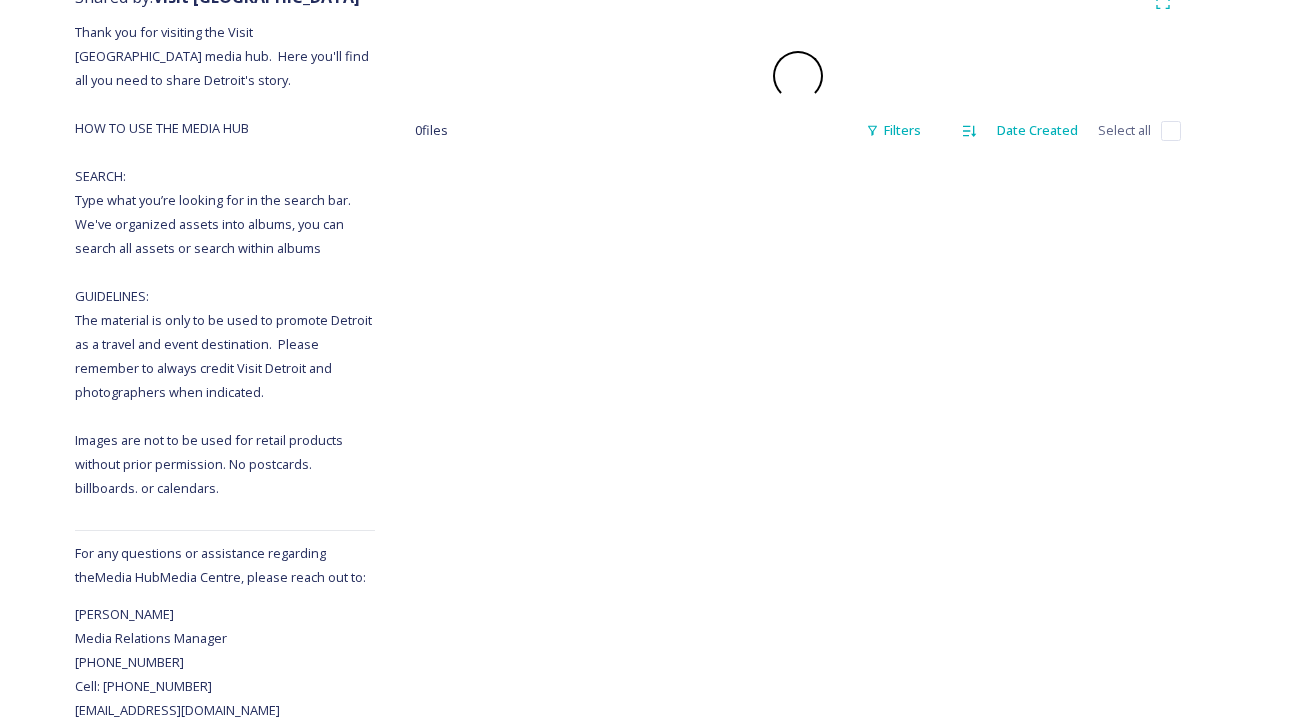 scroll, scrollTop: 0, scrollLeft: 0, axis: both 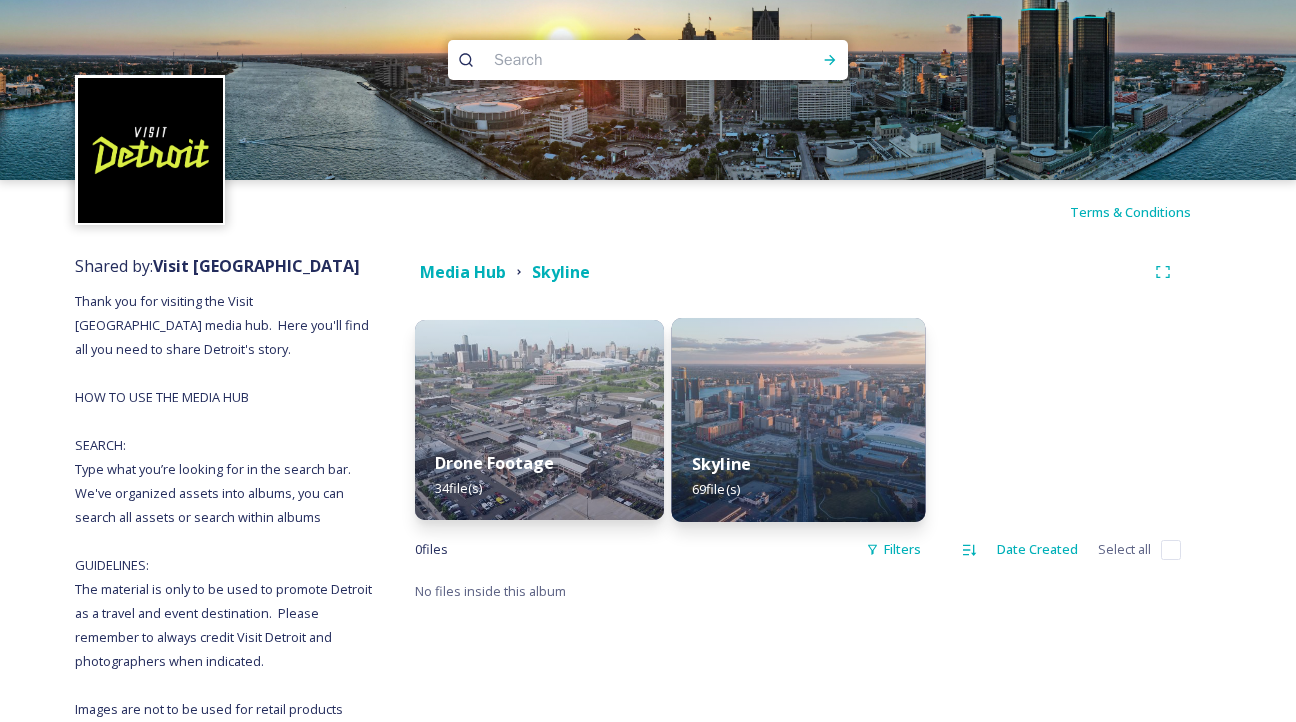 click on "69  file(s)" at bounding box center [716, 489] 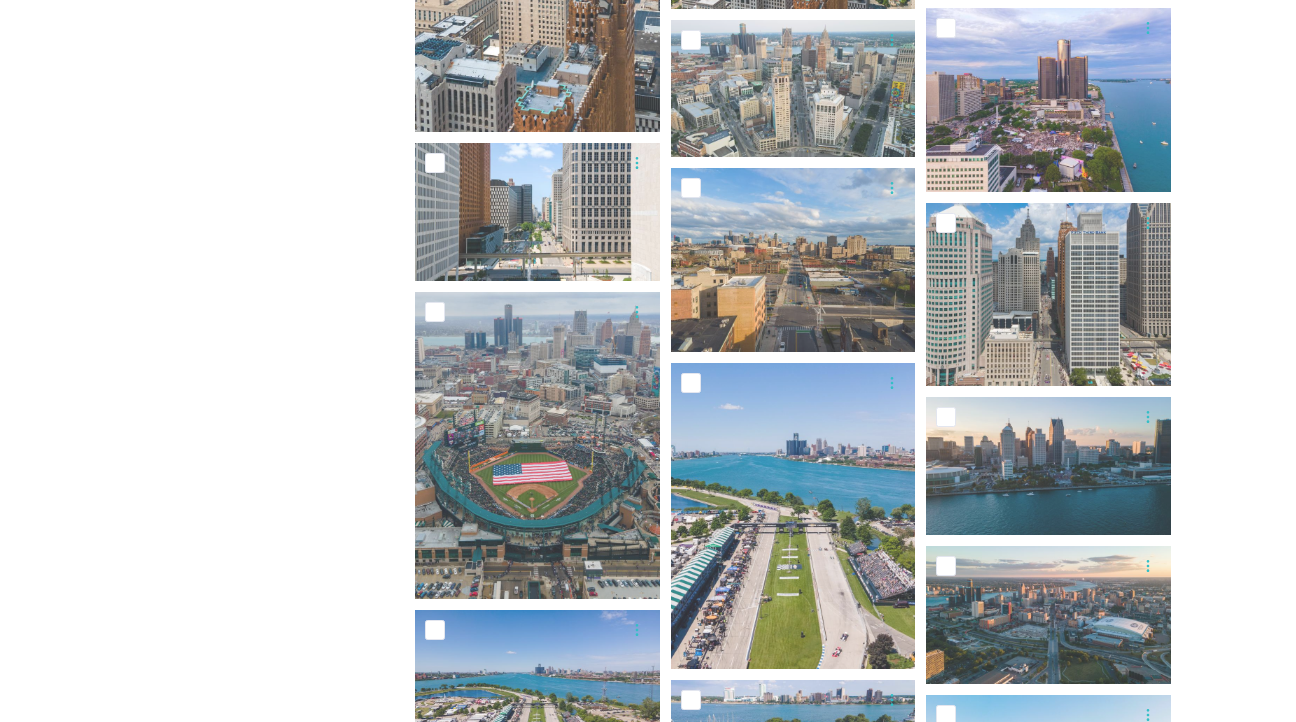 scroll, scrollTop: 4018, scrollLeft: 0, axis: vertical 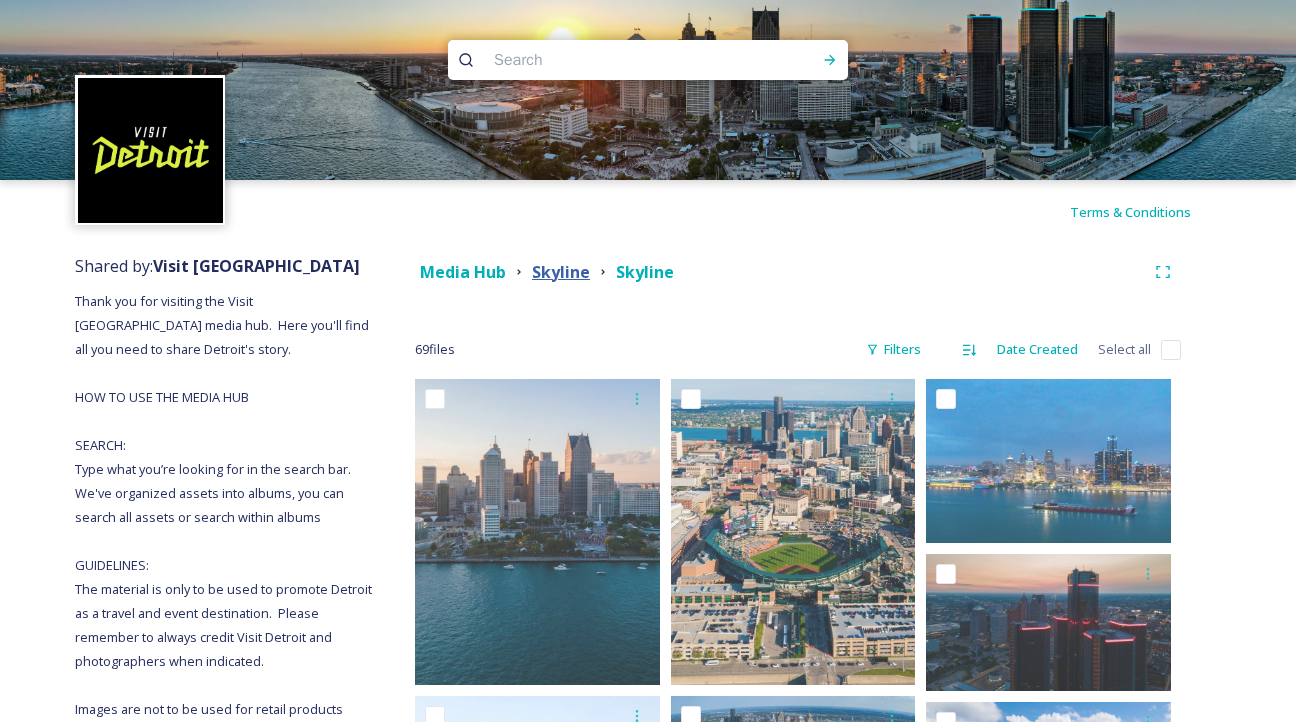 click on "Skyline" at bounding box center (561, 272) 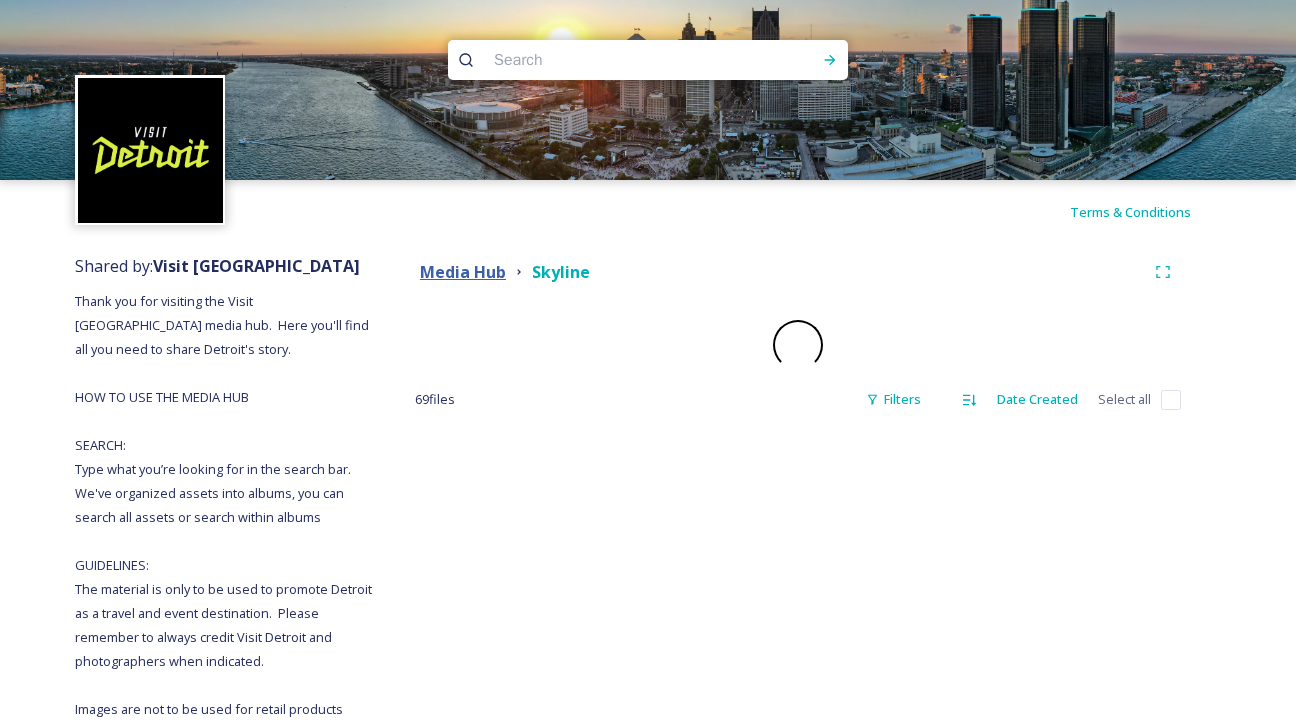 click on "Media Hub" at bounding box center (463, 272) 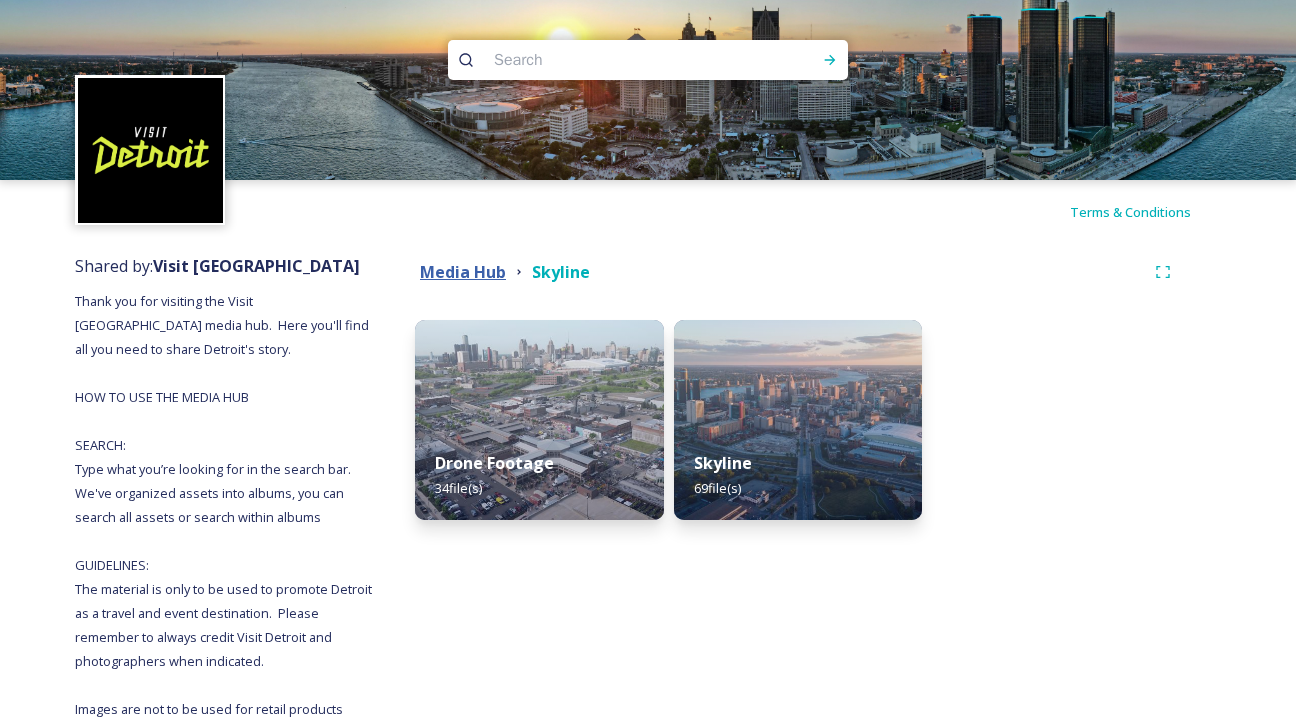 click on "Media Hub" at bounding box center [463, 272] 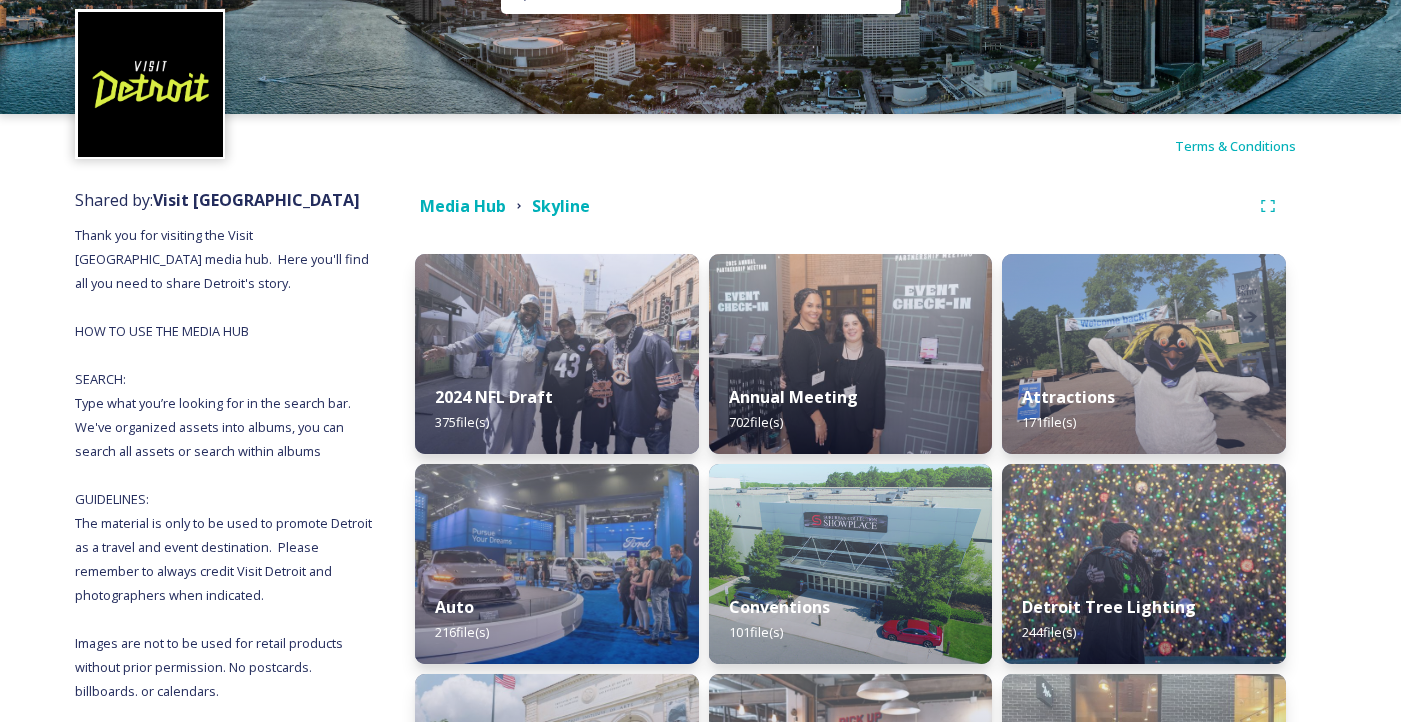 scroll, scrollTop: 133, scrollLeft: 0, axis: vertical 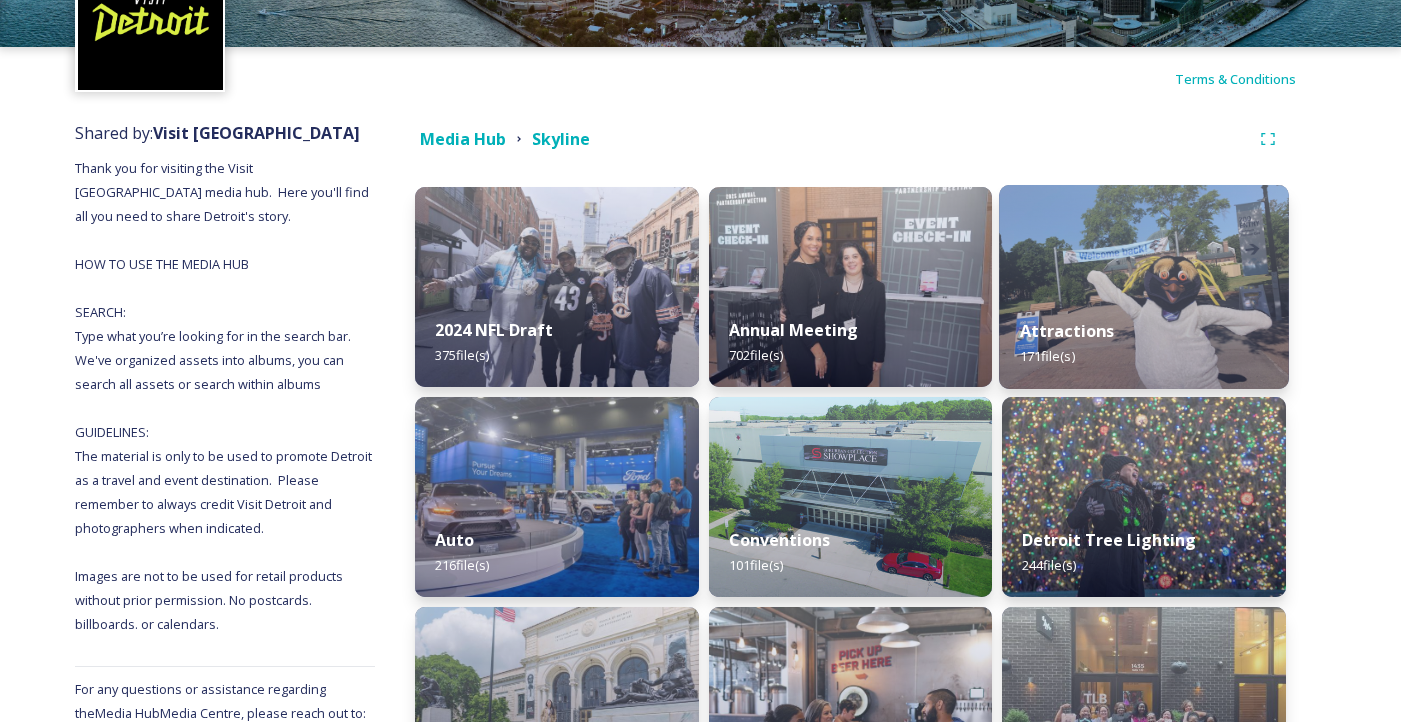 click at bounding box center [1144, 287] 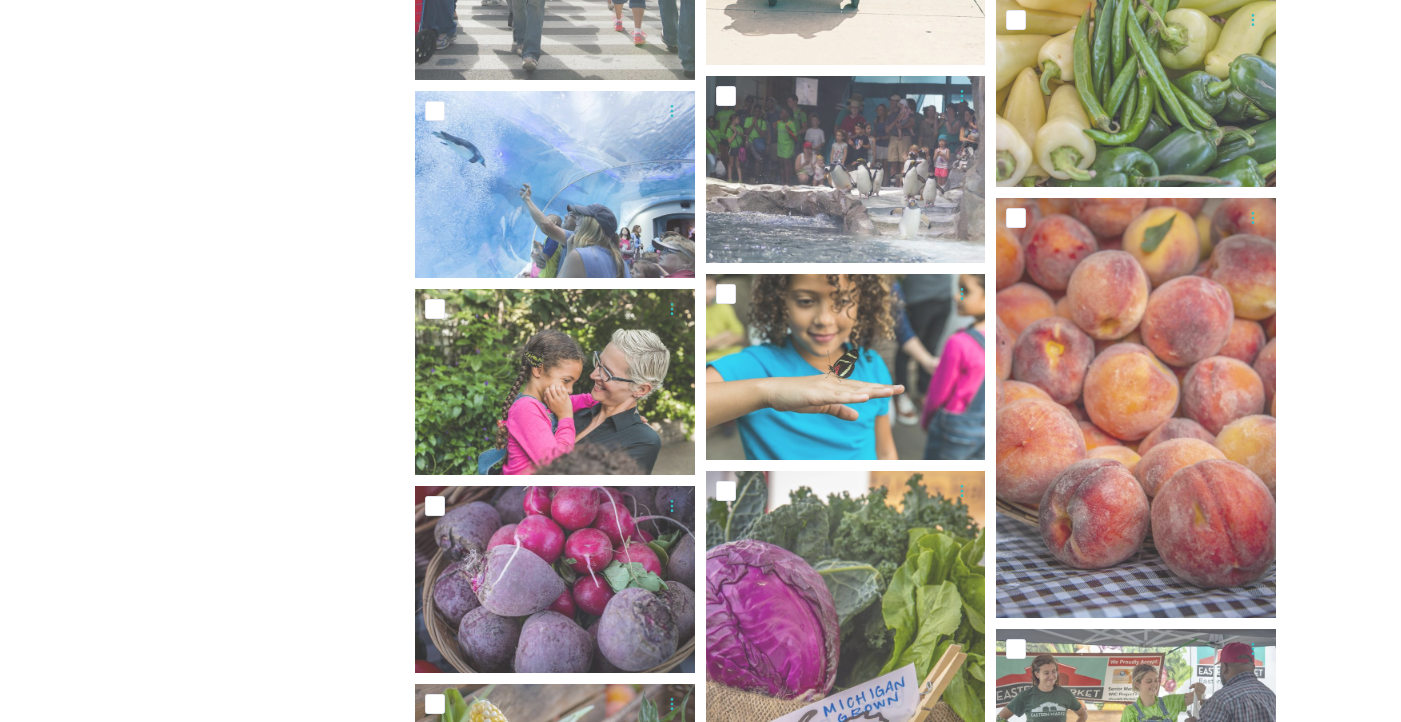 scroll, scrollTop: 2248, scrollLeft: 0, axis: vertical 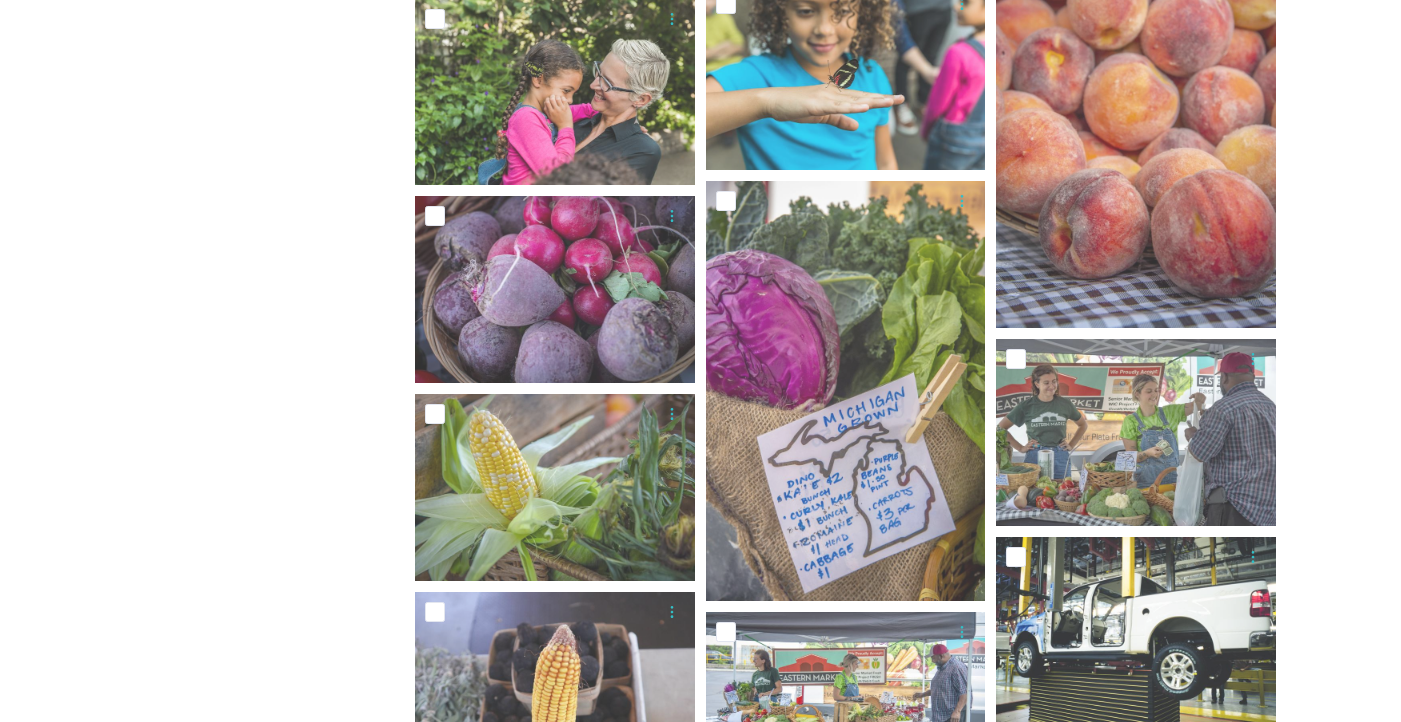 click on "Shared by:  Visit [GEOGRAPHIC_DATA] Thank you for visiting the Visit [GEOGRAPHIC_DATA] media hub.  Here you'll find all you need to share Detroit's story.
HOW TO USE THE MEDIA HUB
SEARCH:
Type what you’re looking for in the search bar. We've organized assets into albums, you can search all assets or search within albums
GUIDELINES:
The material is only to be used to promote Detroit as a travel and event destination.  Please remember to always credit Visit Detroit and photographers when indicated.
Images are not to be used for retail products without prior permission. No postcards. billboards. or calendars. For any questions or assistance regarding the  Media Hub  Media Centre, please reach out to: [PERSON_NAME]
Media Relations Manager
[PHONE_NUMBER]
Cell: [PHONE_NUMBER]
[EMAIL_ADDRESS][DOMAIN_NAME] Media Hub Attractions Cruise Ships 24  file(s) Detroit Zoo 104  file(s) 43  file s Filters Date Created Select all You've reached the end" at bounding box center [700, 5] 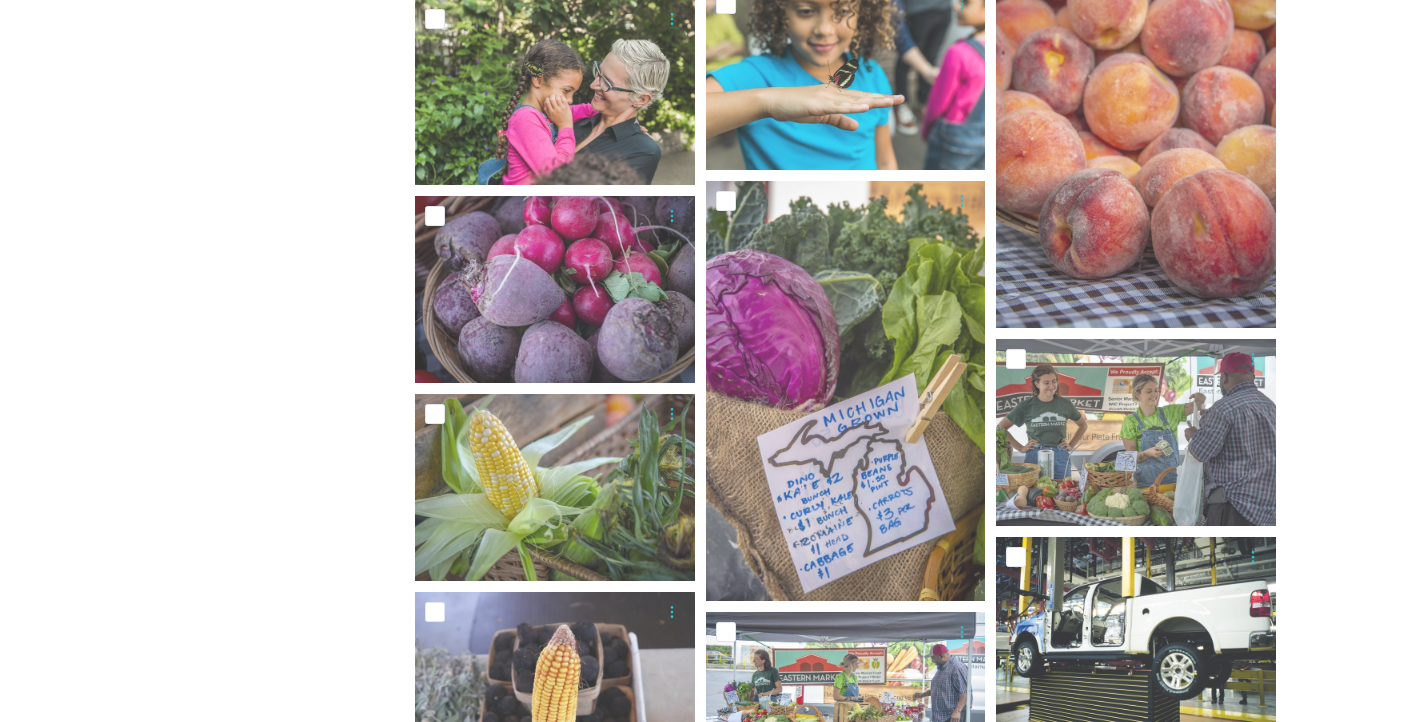scroll, scrollTop: 2879, scrollLeft: 0, axis: vertical 